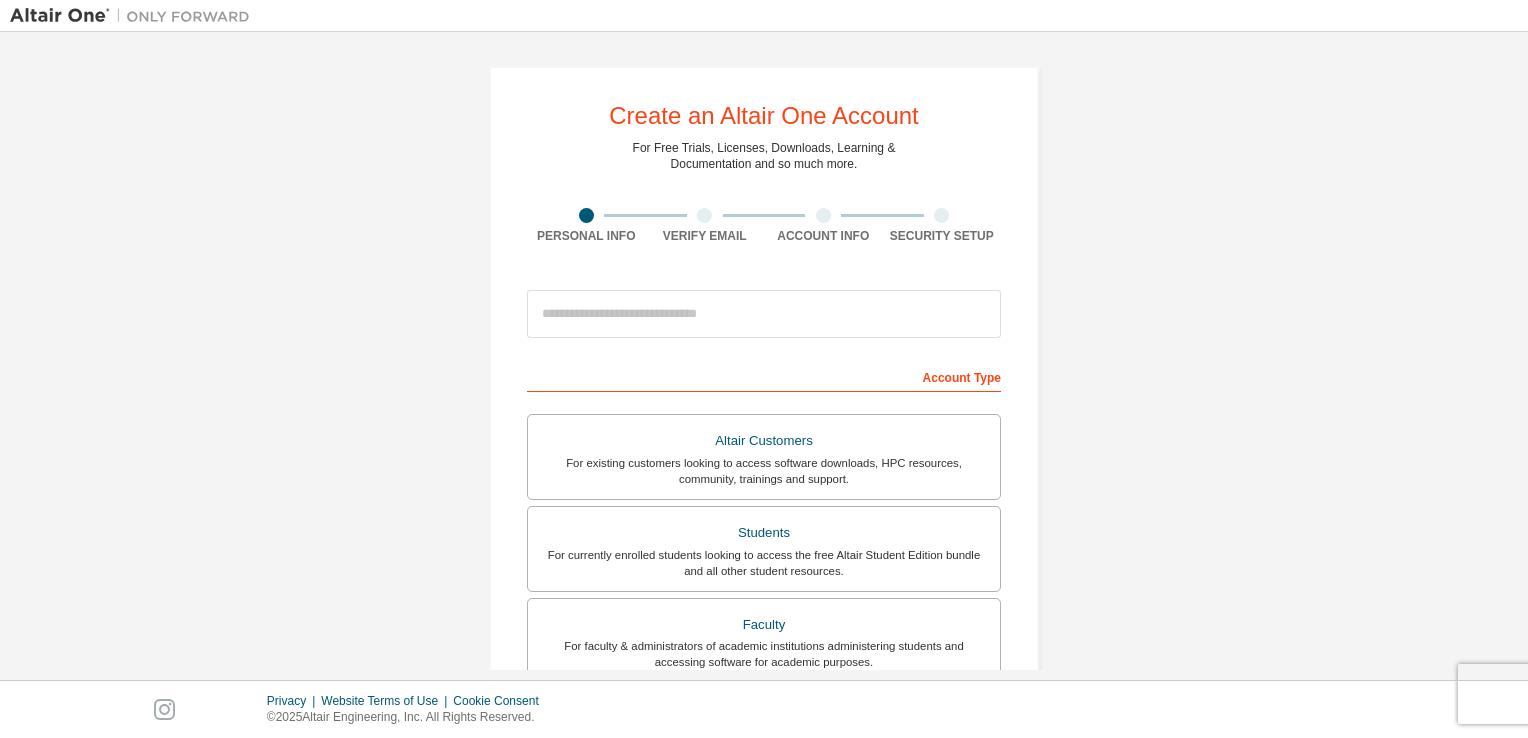 scroll, scrollTop: 0, scrollLeft: 0, axis: both 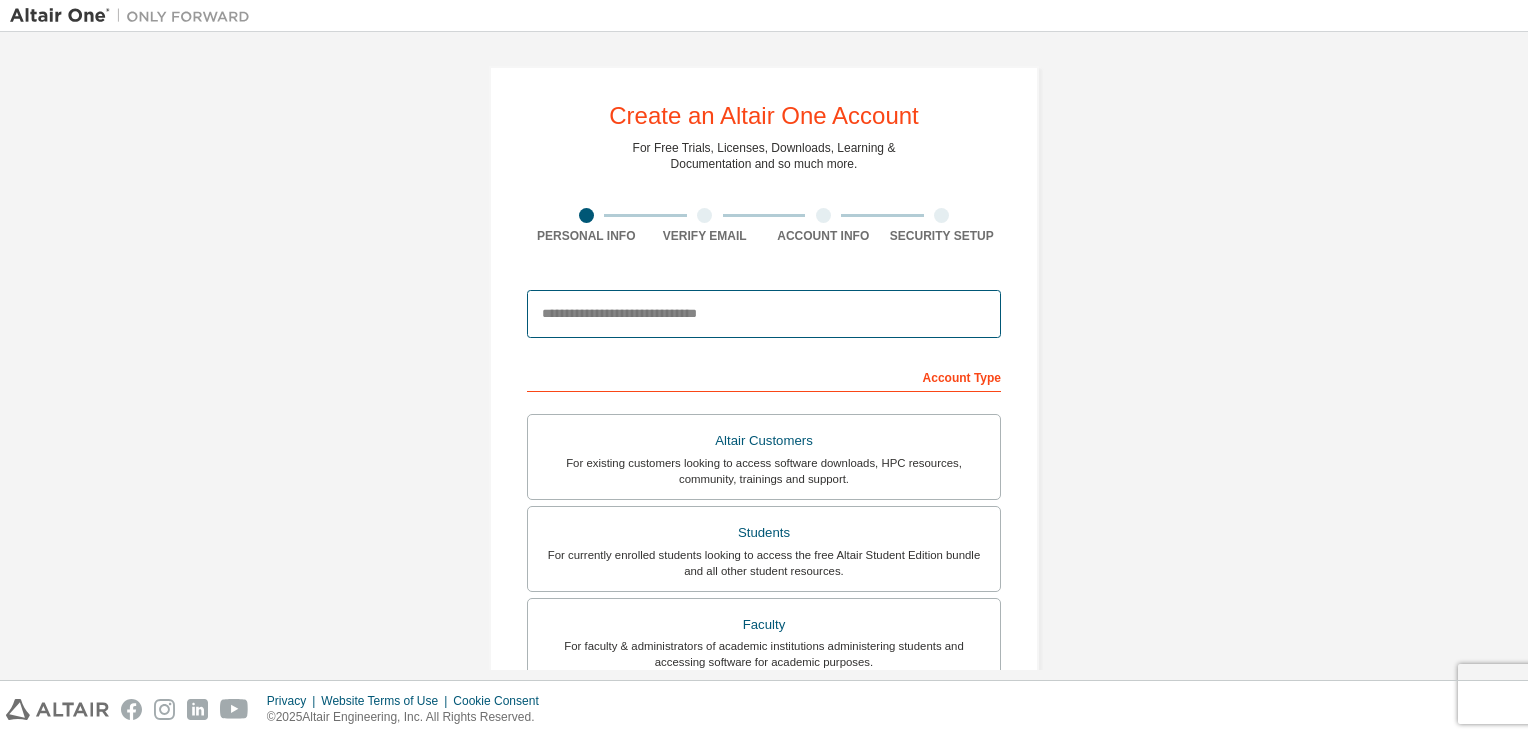 click at bounding box center [764, 314] 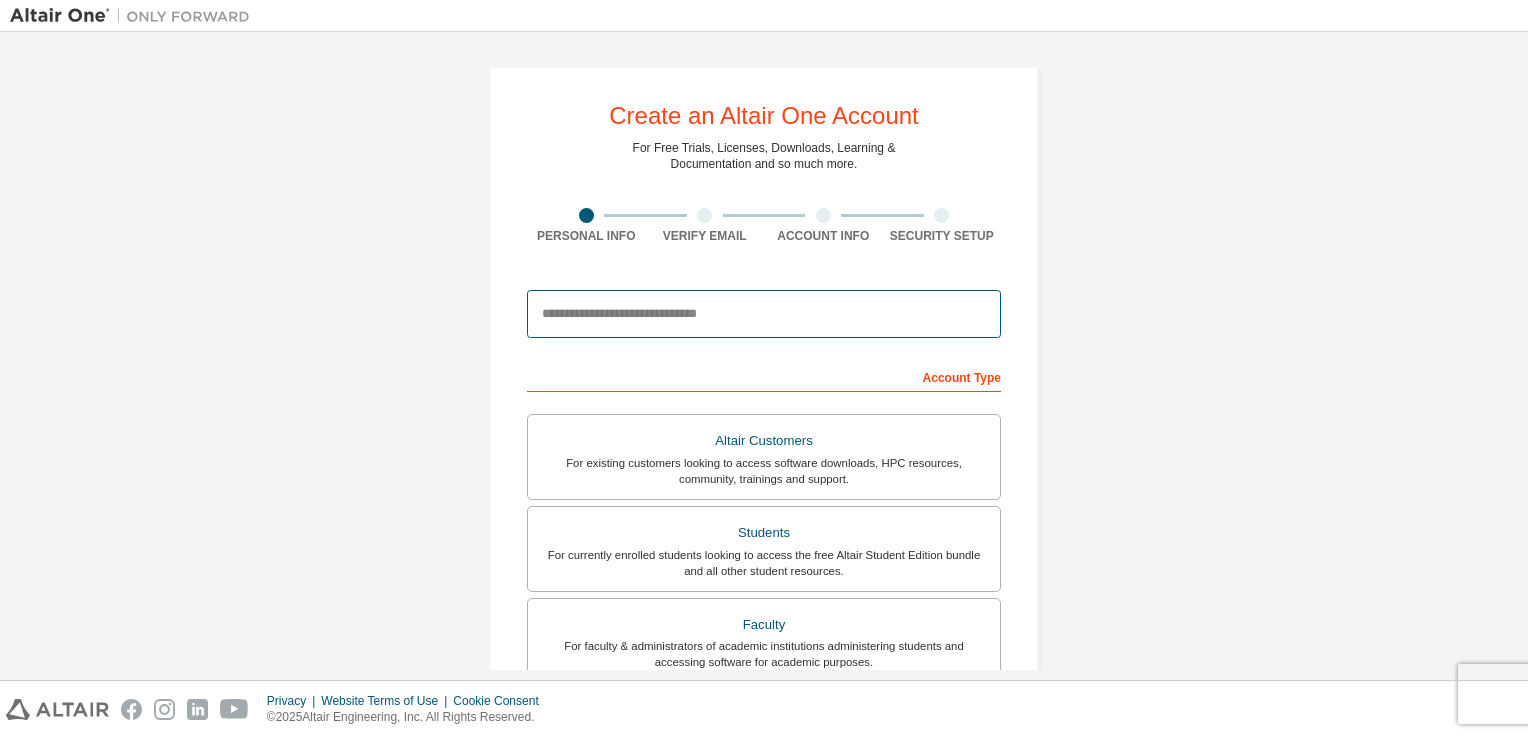 type on "**********" 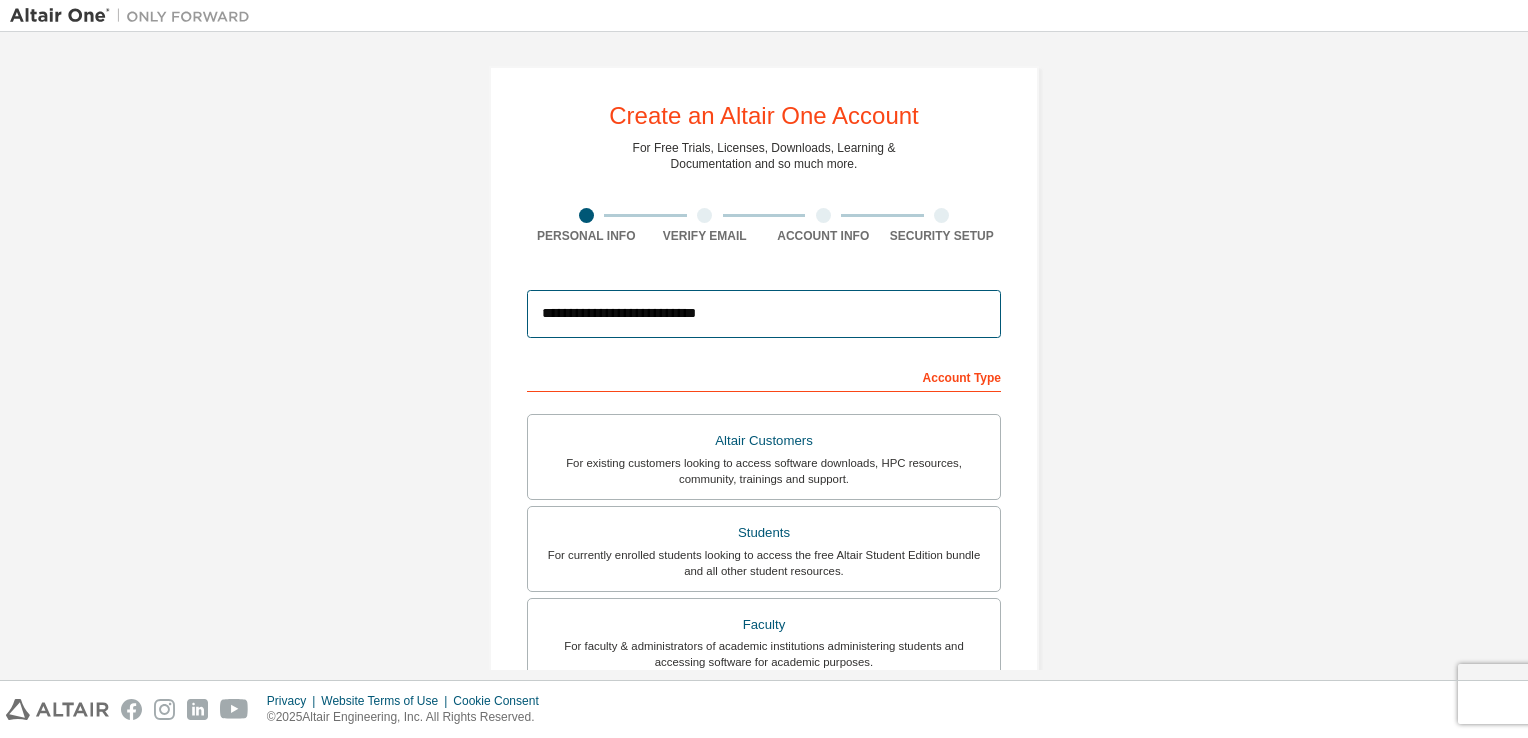 type on "******" 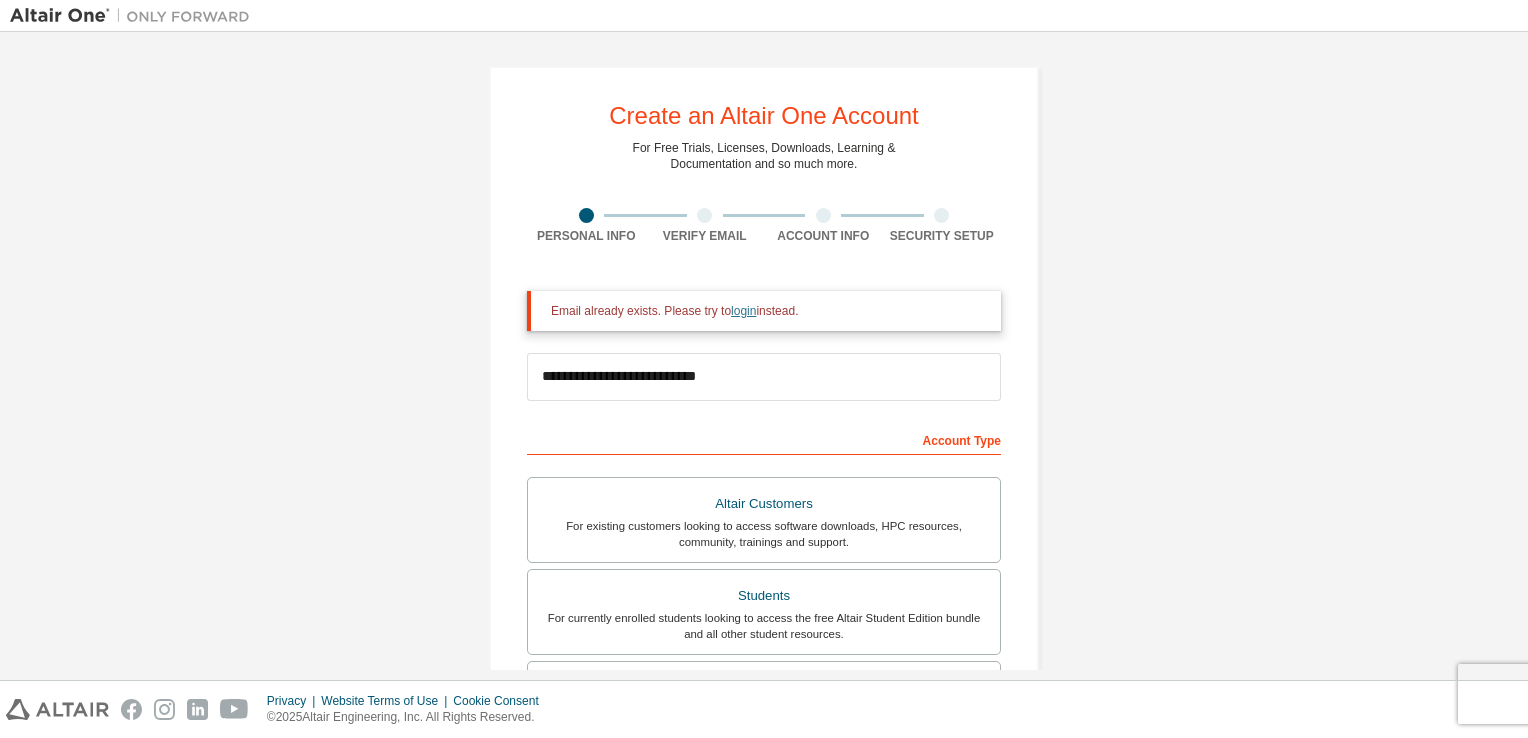click on "login" at bounding box center [743, 311] 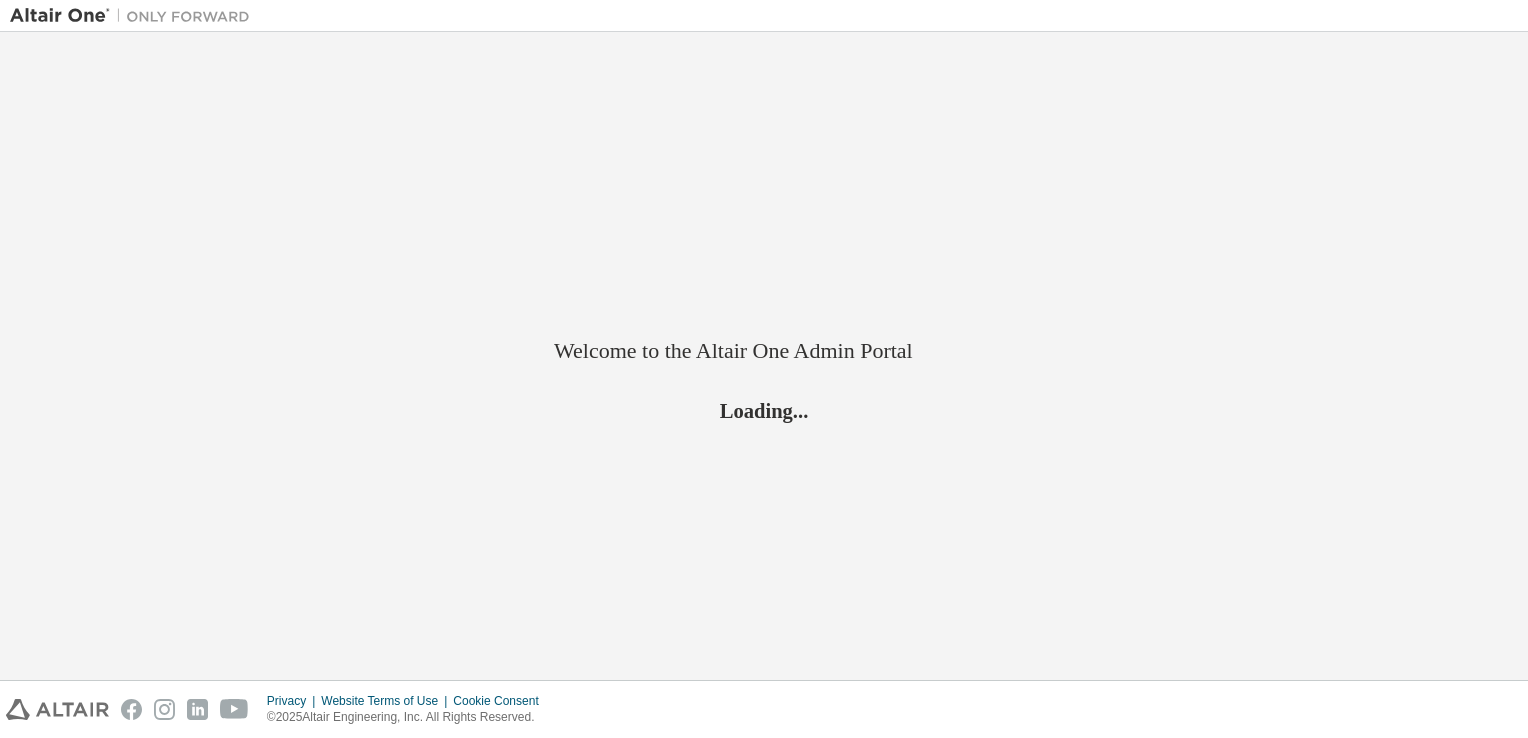 scroll, scrollTop: 0, scrollLeft: 0, axis: both 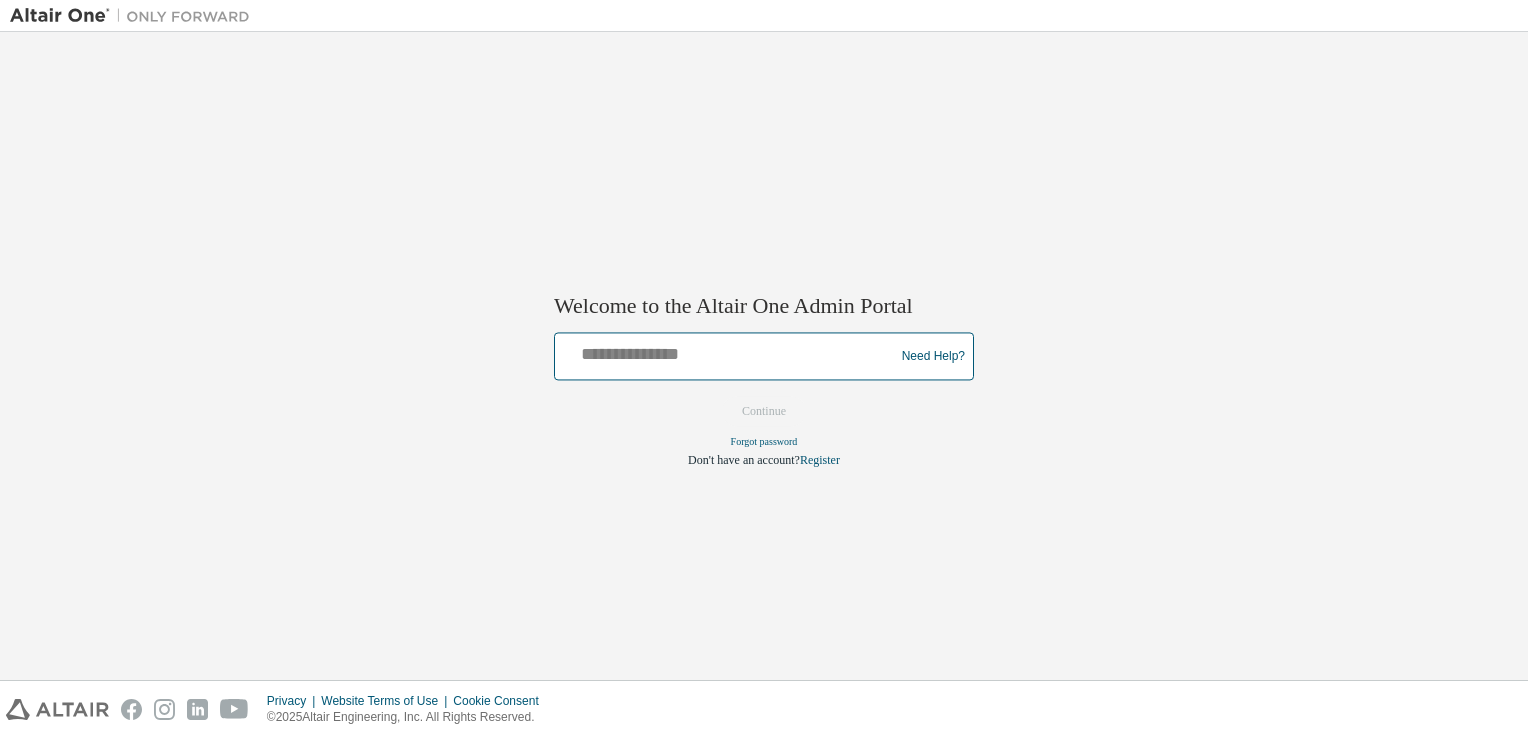 click at bounding box center (727, 352) 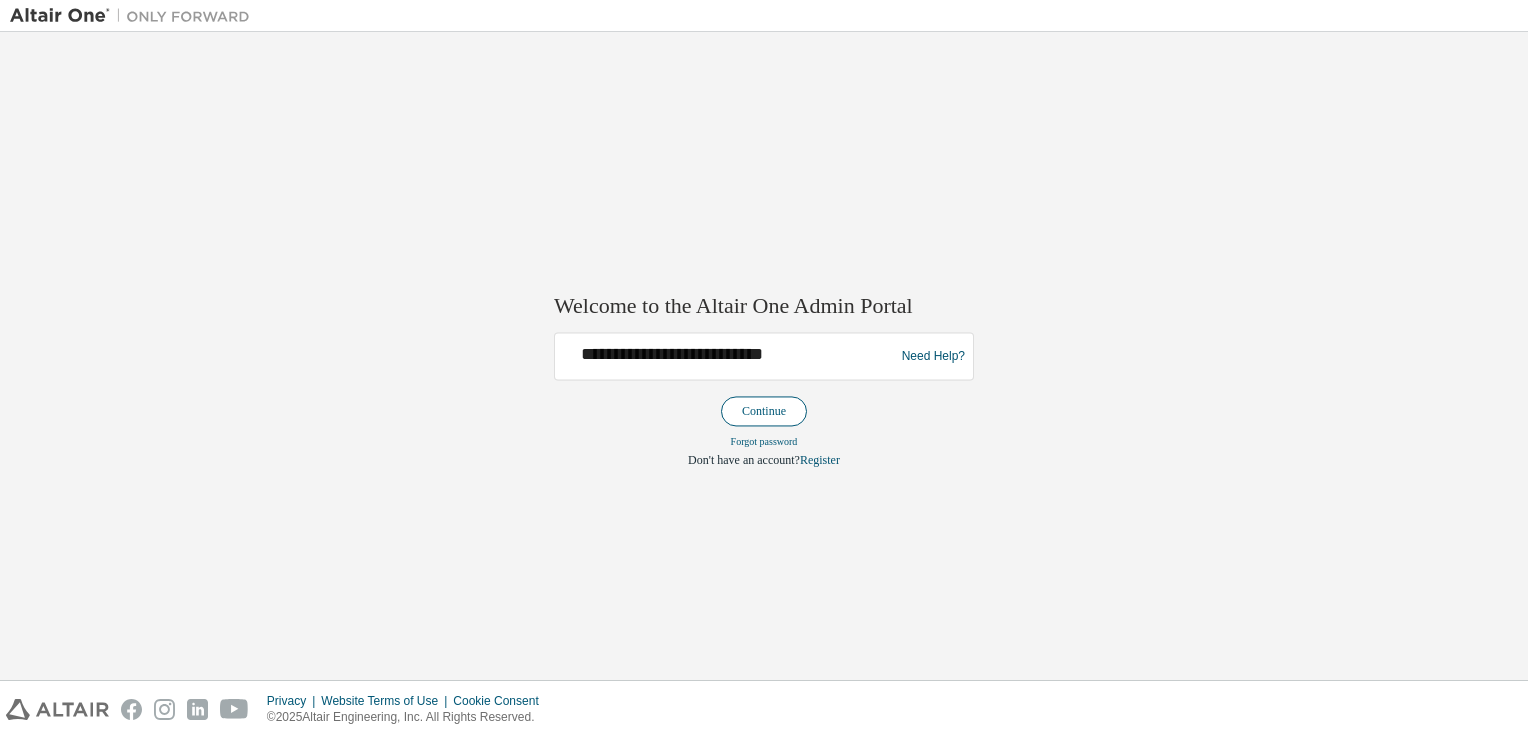 click on "Continue" at bounding box center (764, 412) 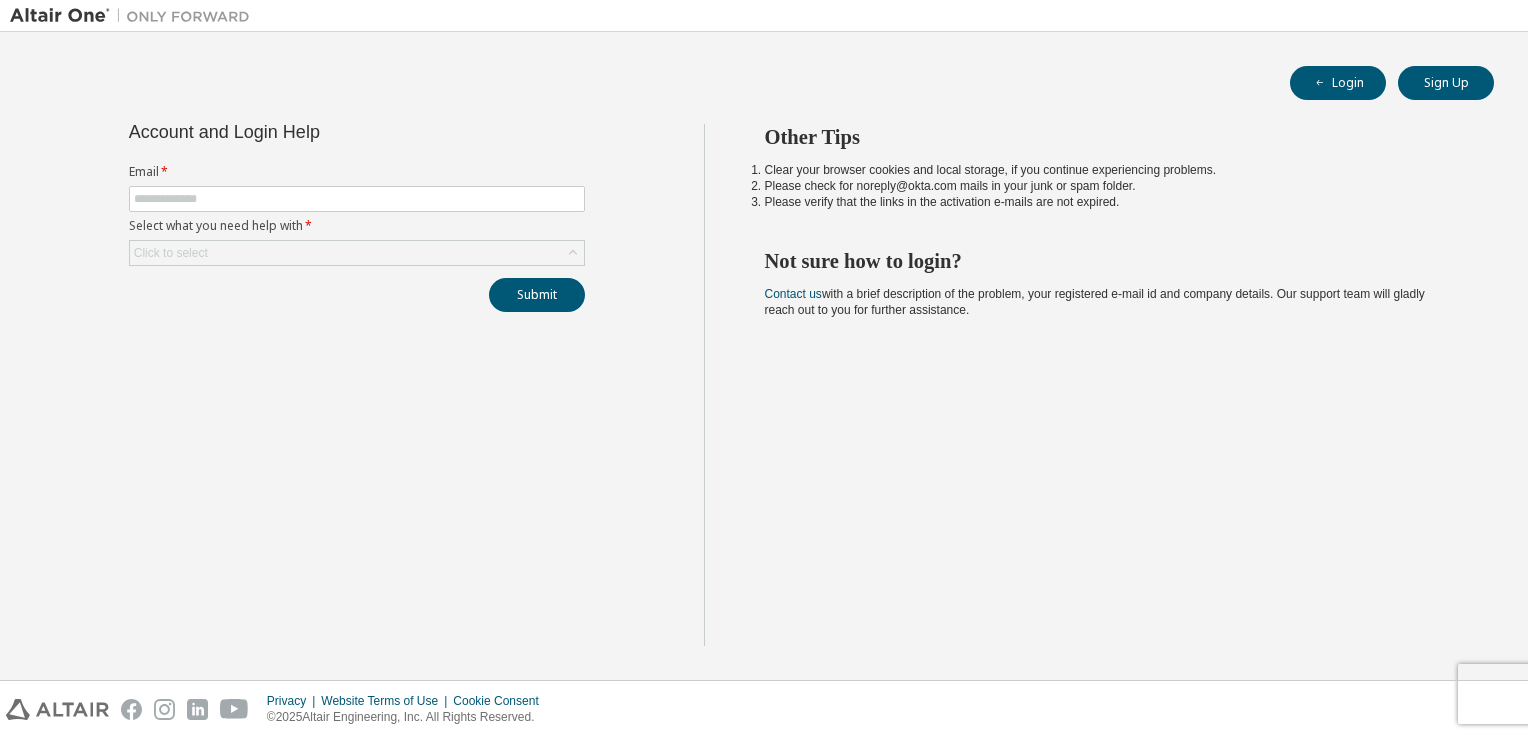 scroll, scrollTop: 0, scrollLeft: 0, axis: both 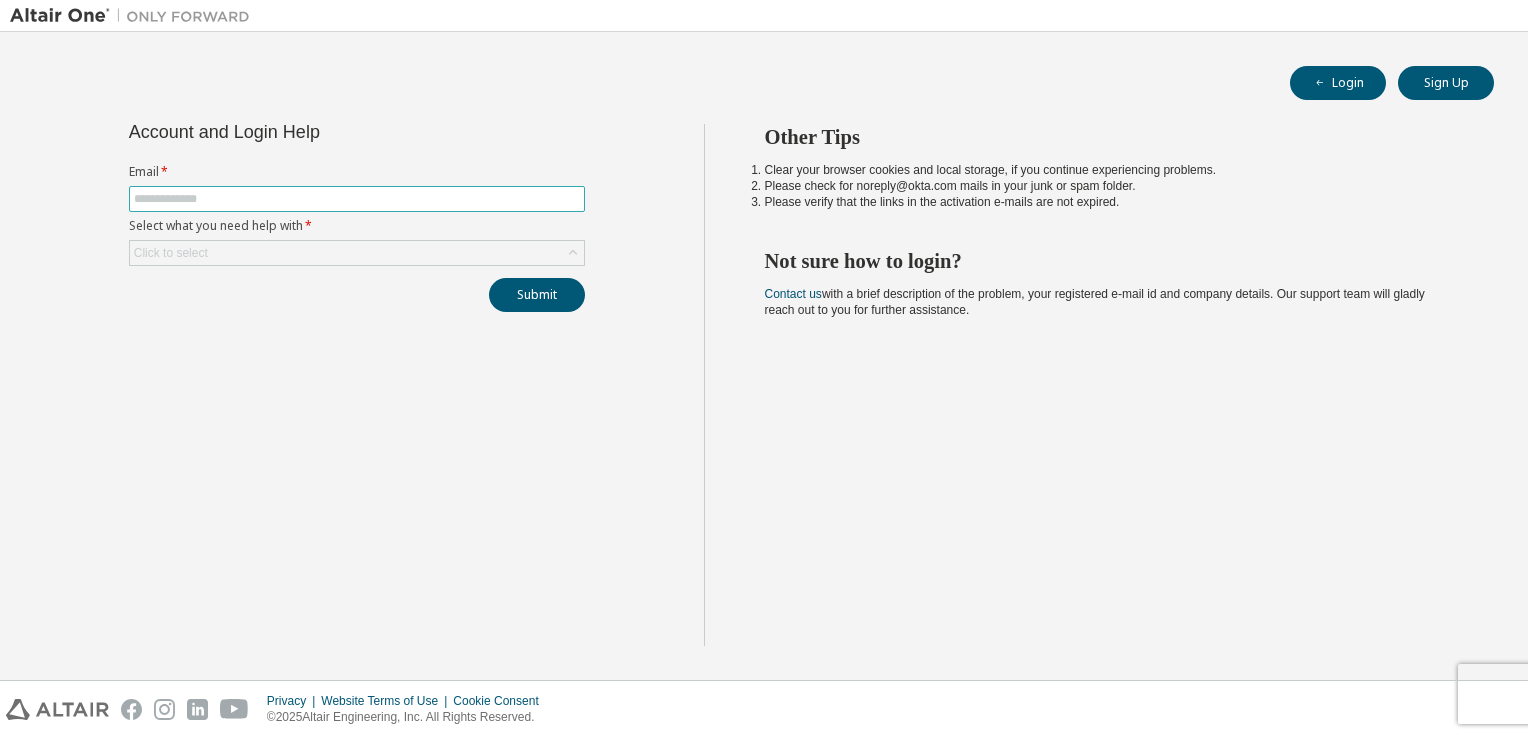 click at bounding box center [357, 199] 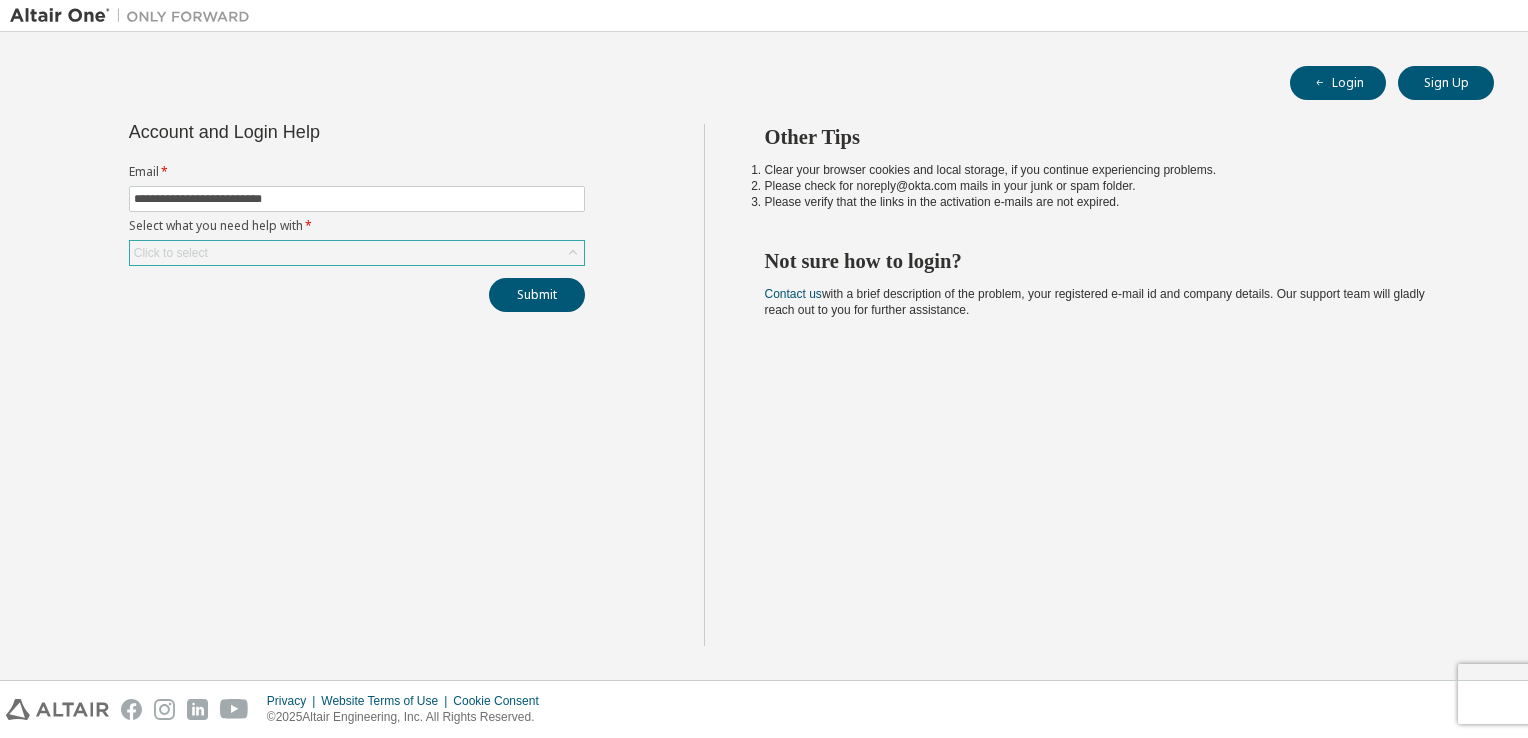 click on "Click to select" at bounding box center [357, 253] 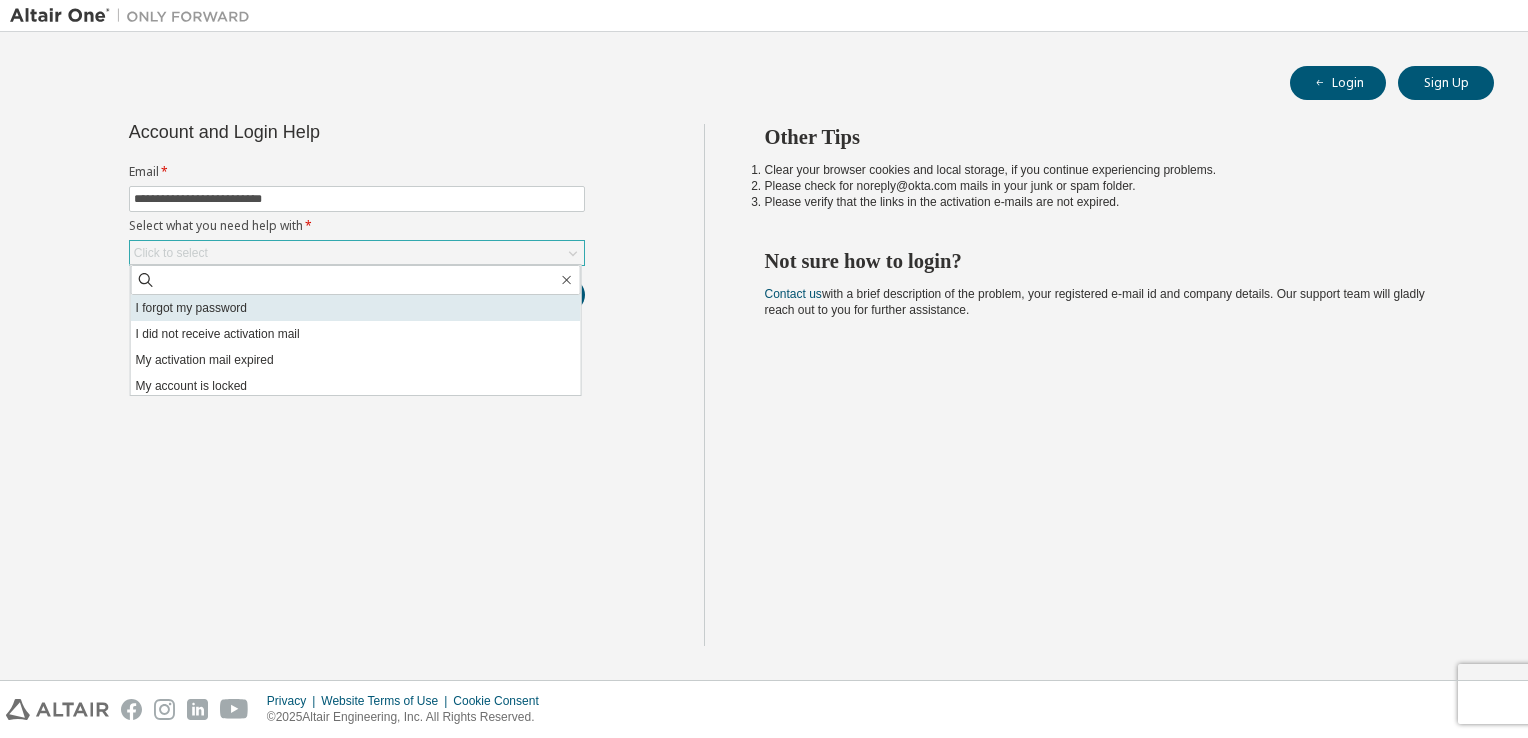click on "I forgot my password" at bounding box center (356, 308) 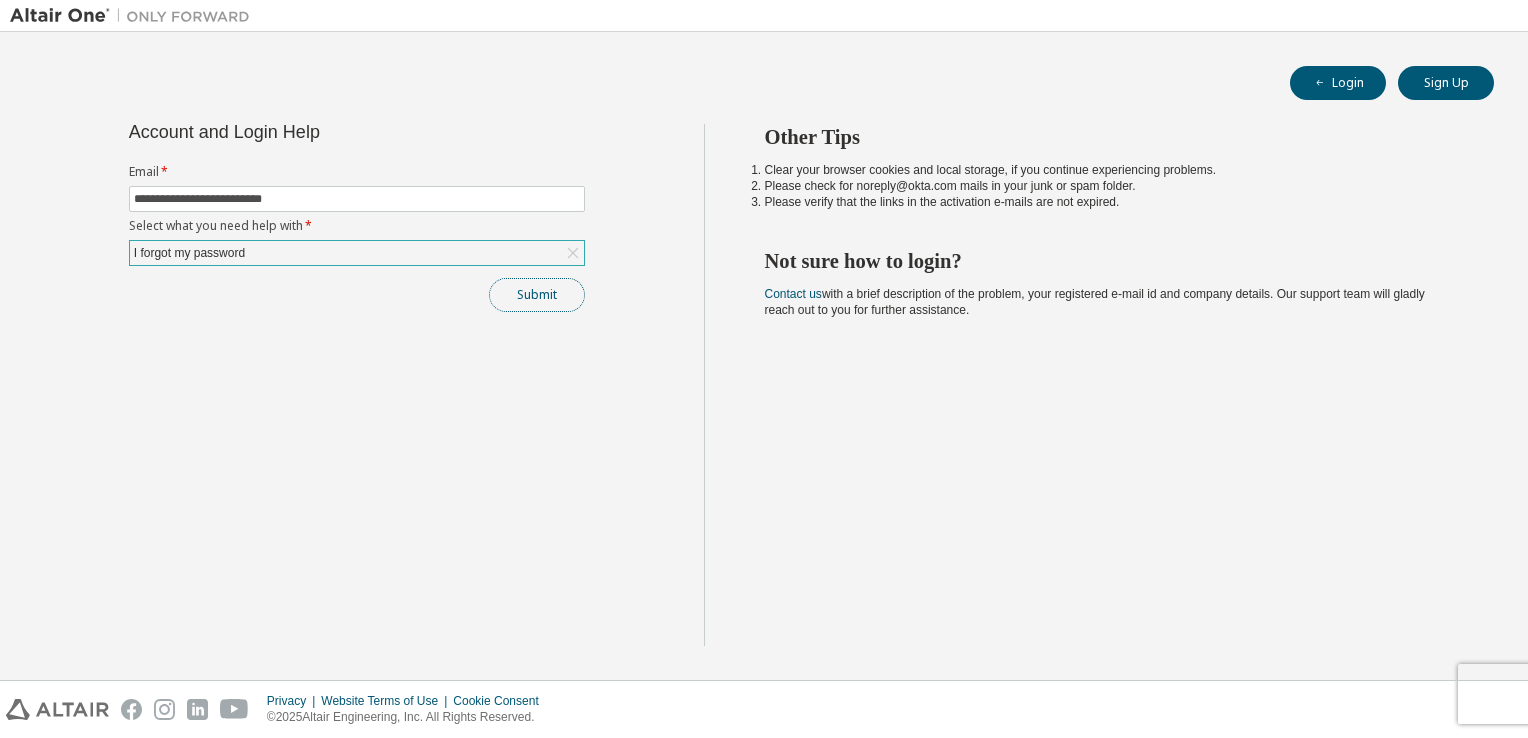 click on "Submit" at bounding box center (537, 295) 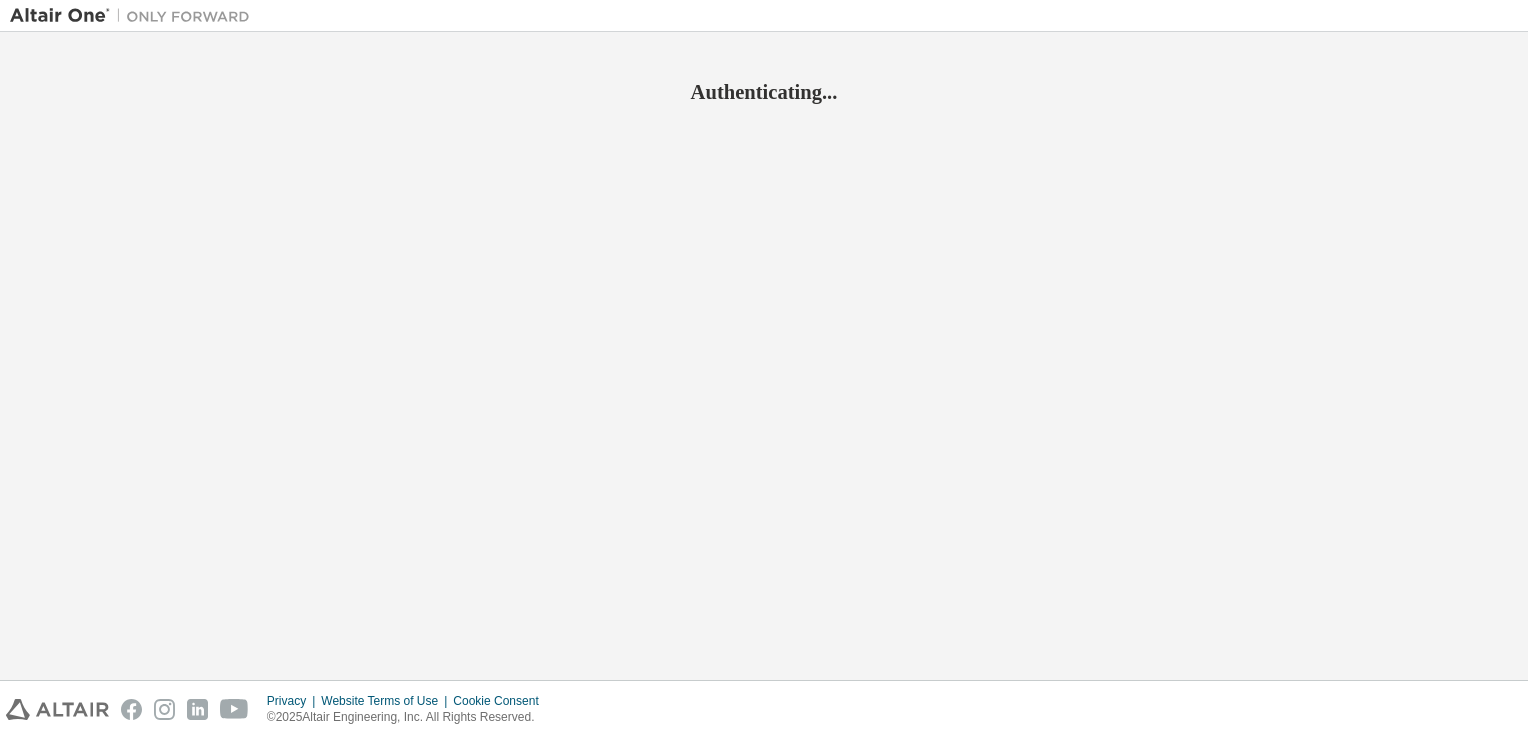 scroll, scrollTop: 0, scrollLeft: 0, axis: both 